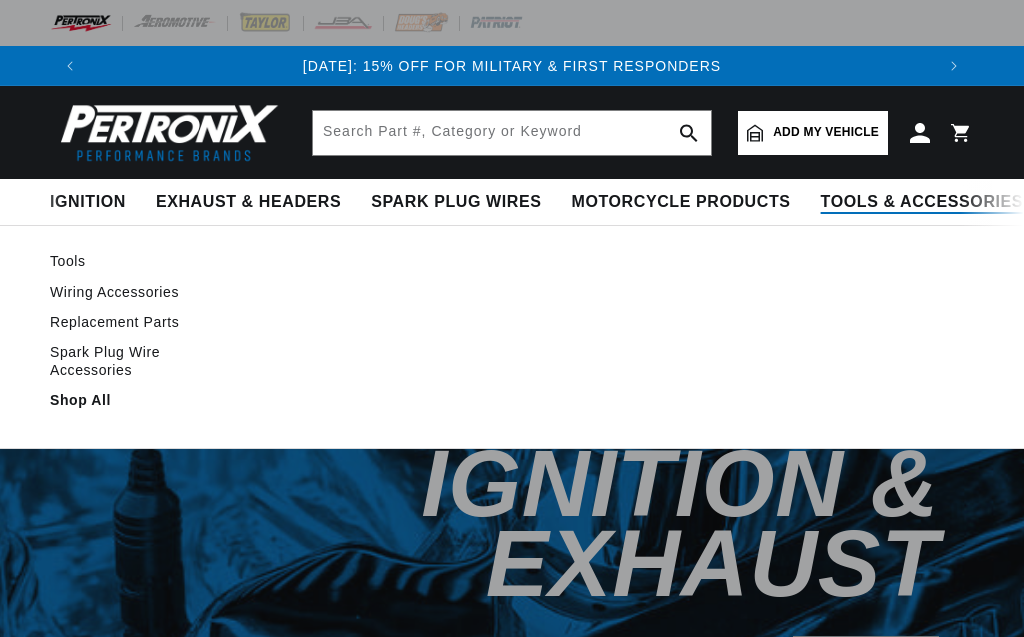 scroll, scrollTop: 0, scrollLeft: 0, axis: both 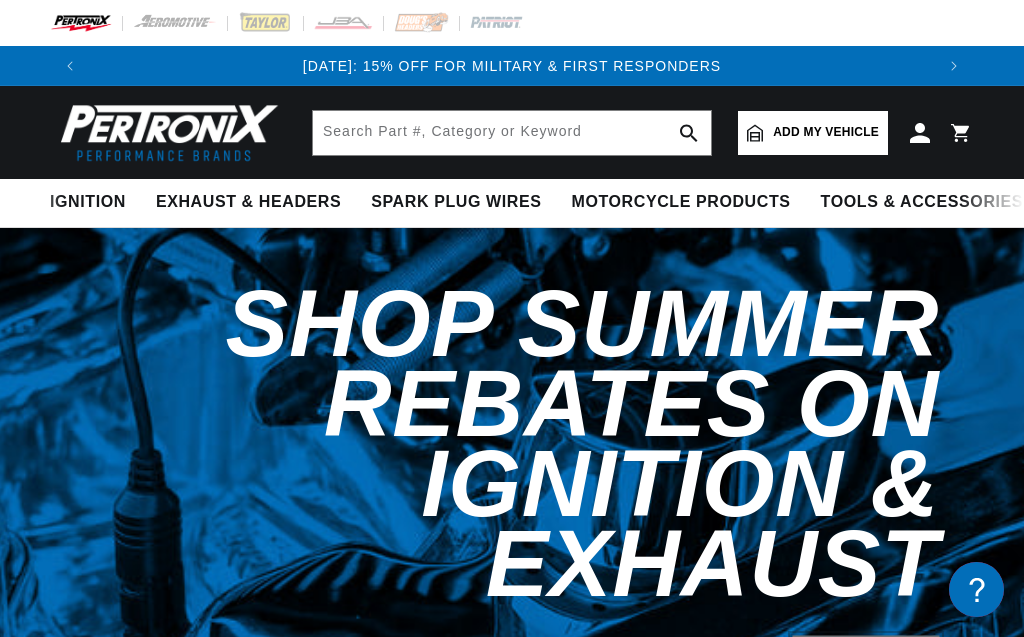 click on "Shop Now" at bounding box center [866, 658] 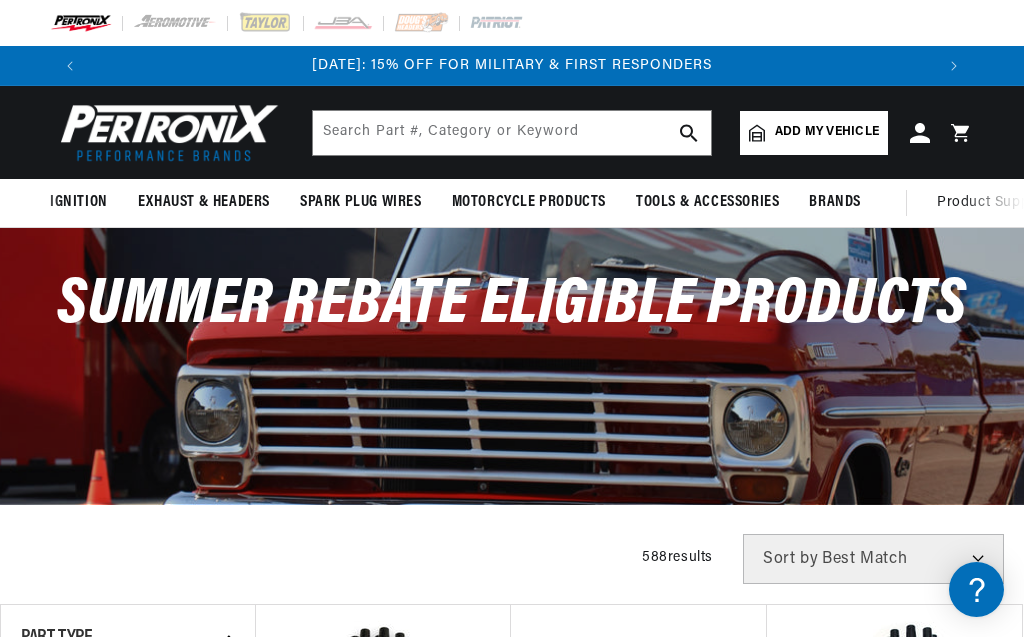 scroll, scrollTop: 0, scrollLeft: 0, axis: both 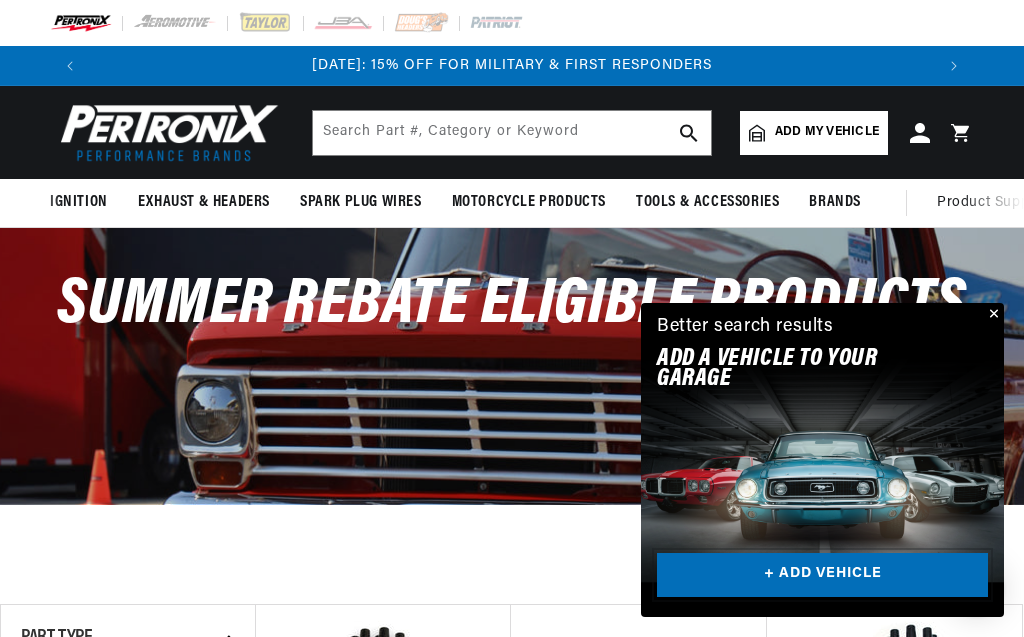 click on "+ ADD VEHICLE" at bounding box center (822, 575) 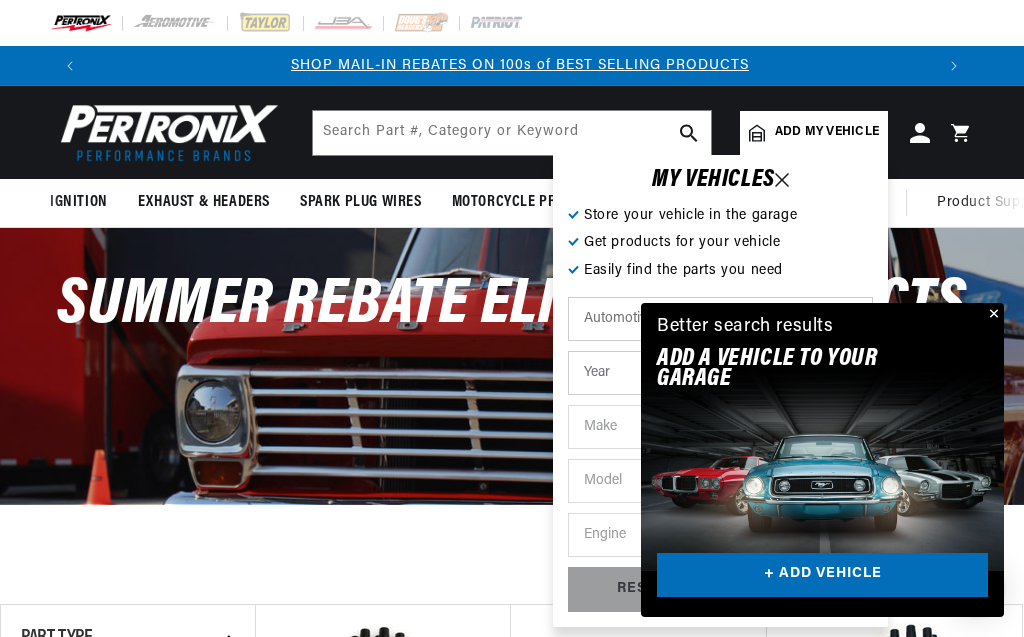 click at bounding box center [992, 315] 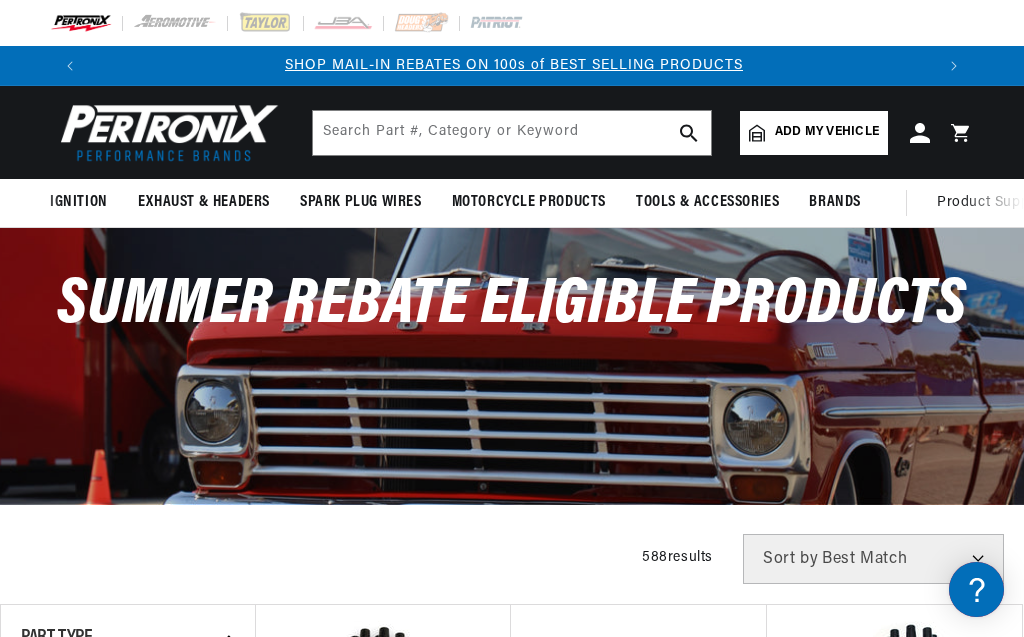 scroll, scrollTop: 0, scrollLeft: 844, axis: horizontal 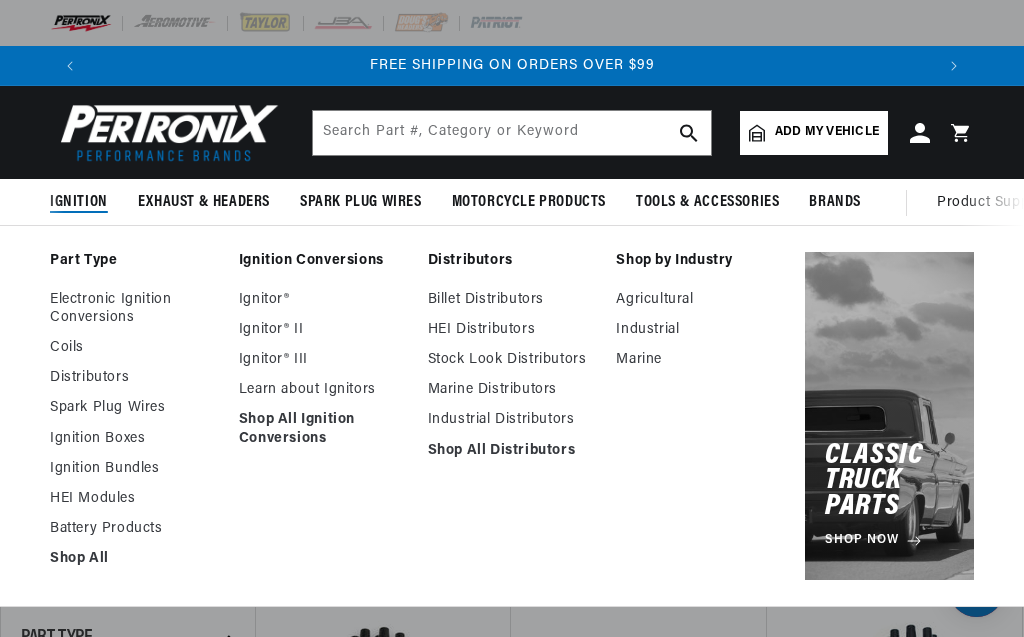 click on "Ignition" at bounding box center [79, 202] 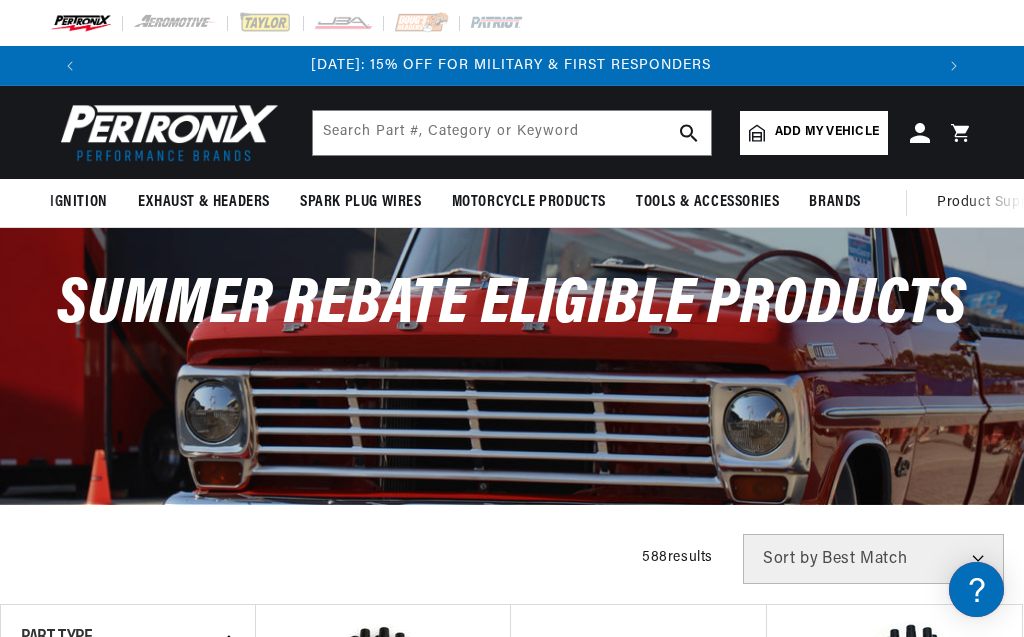 scroll, scrollTop: 0, scrollLeft: 0, axis: both 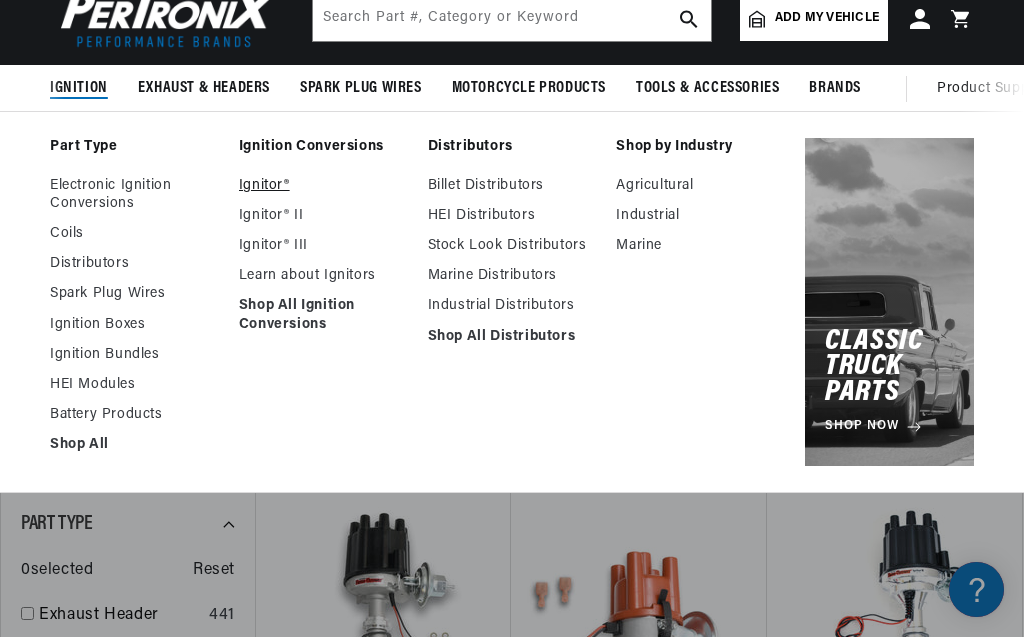 click on "Ignitor®" at bounding box center [323, 186] 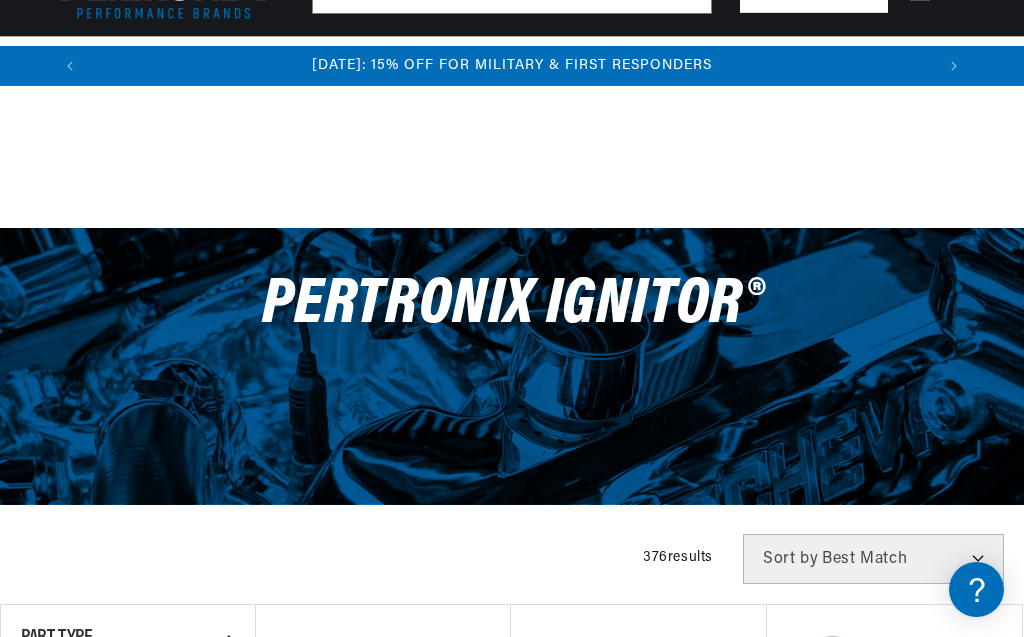 scroll, scrollTop: 230, scrollLeft: 0, axis: vertical 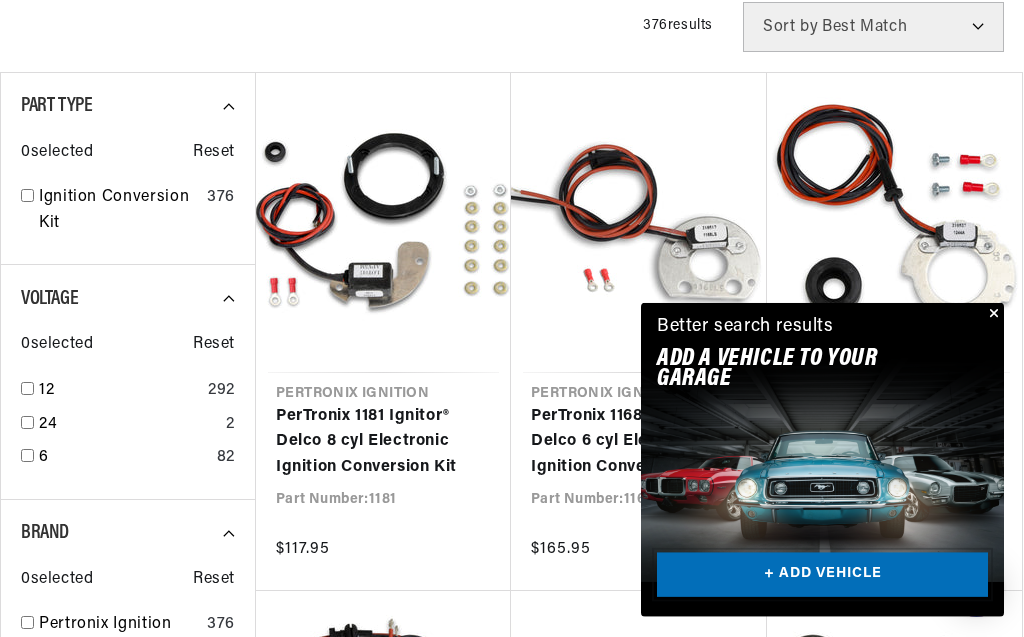 click on "+ ADD VEHICLE" at bounding box center (822, 575) 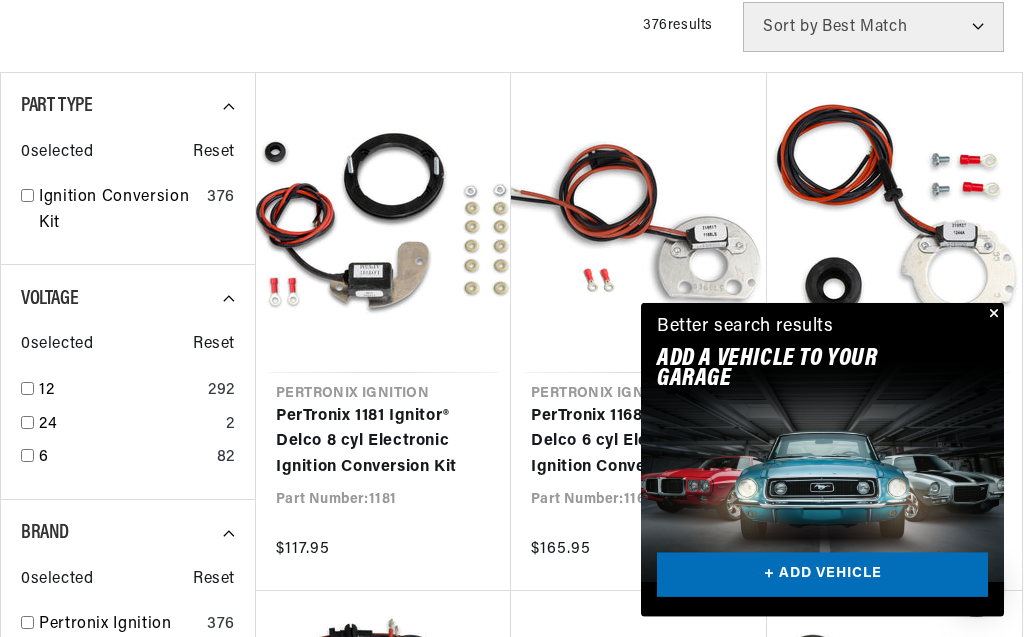 scroll, scrollTop: 0, scrollLeft: 0, axis: both 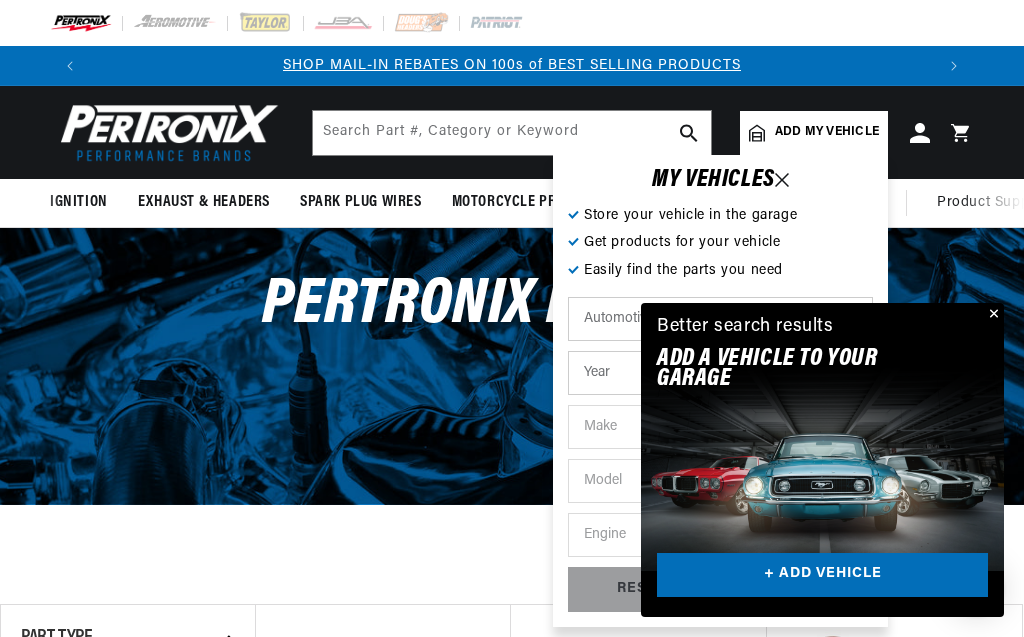 click on "Store your vehicle in the garage" at bounding box center [720, 216] 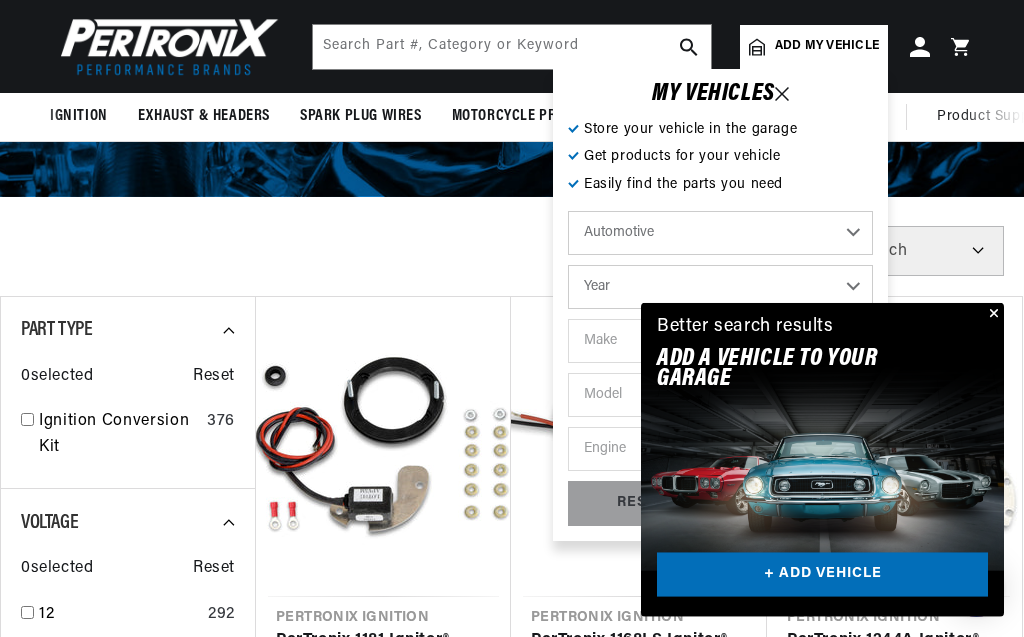 scroll, scrollTop: 292, scrollLeft: 0, axis: vertical 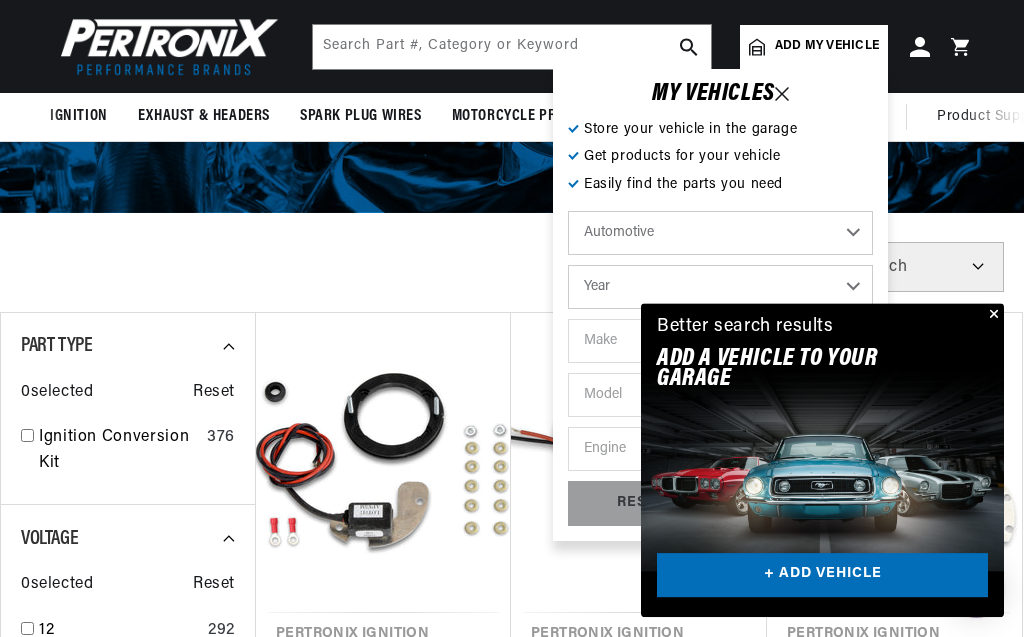 click on "Automotive
Agricultural
Industrial
Marine
Motorcycle" at bounding box center [720, 233] 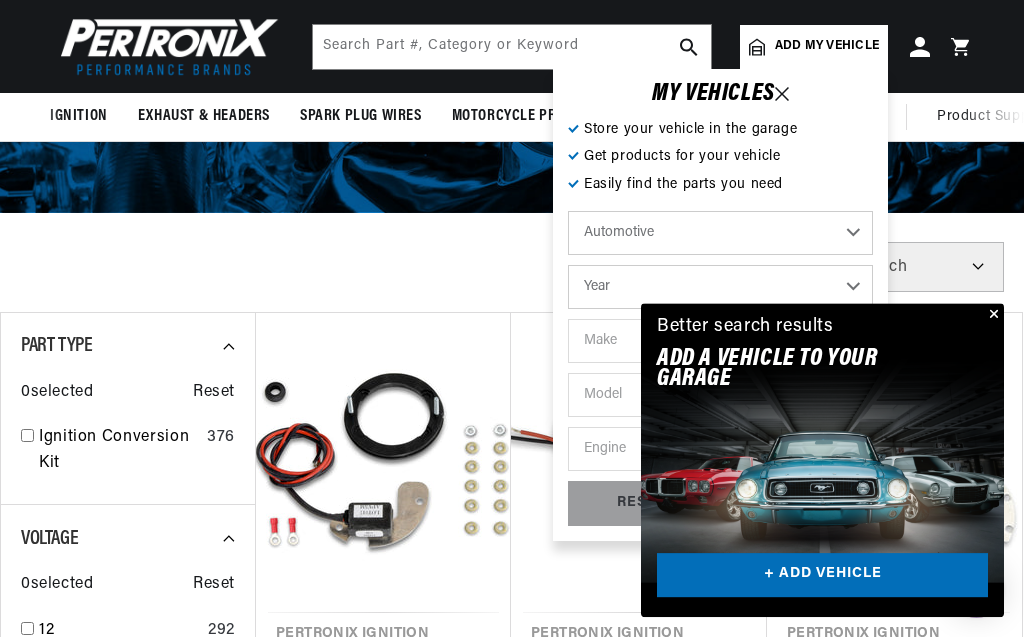select on "1969" 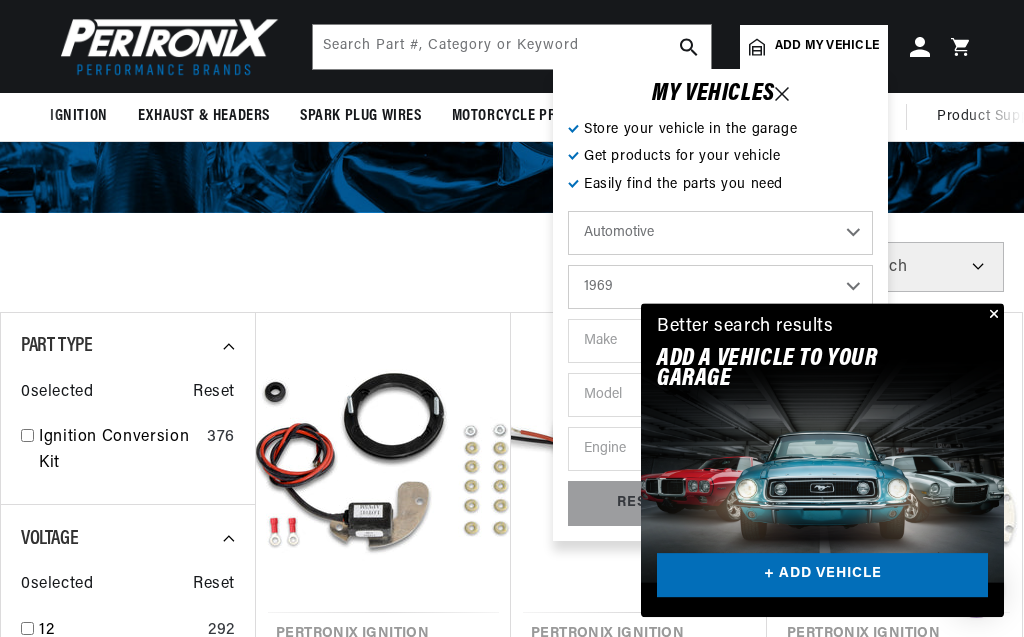 click on "1969" at bounding box center (0, 0) 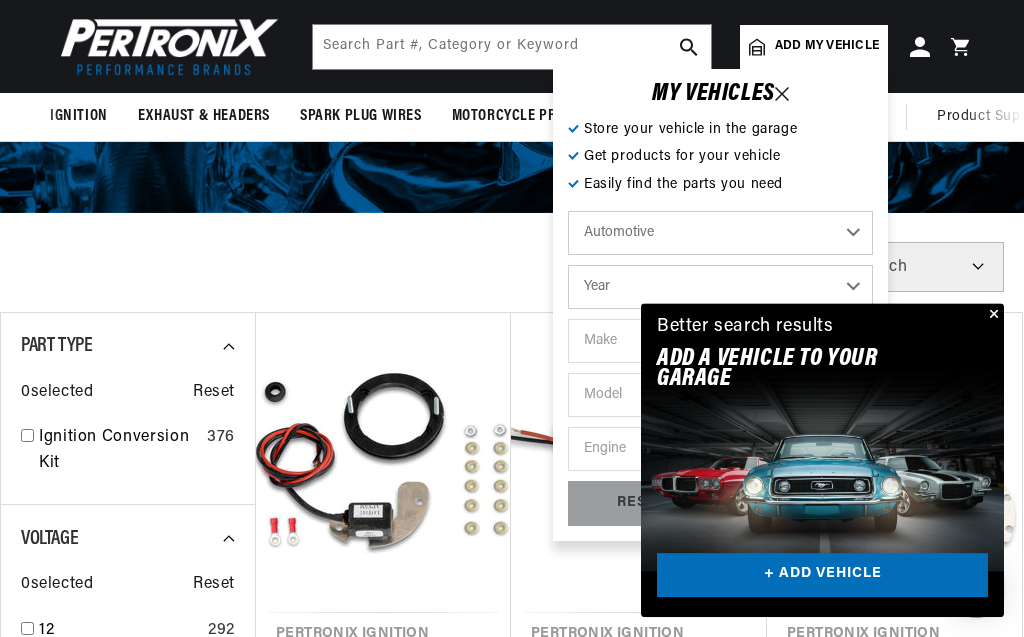 select on "1969" 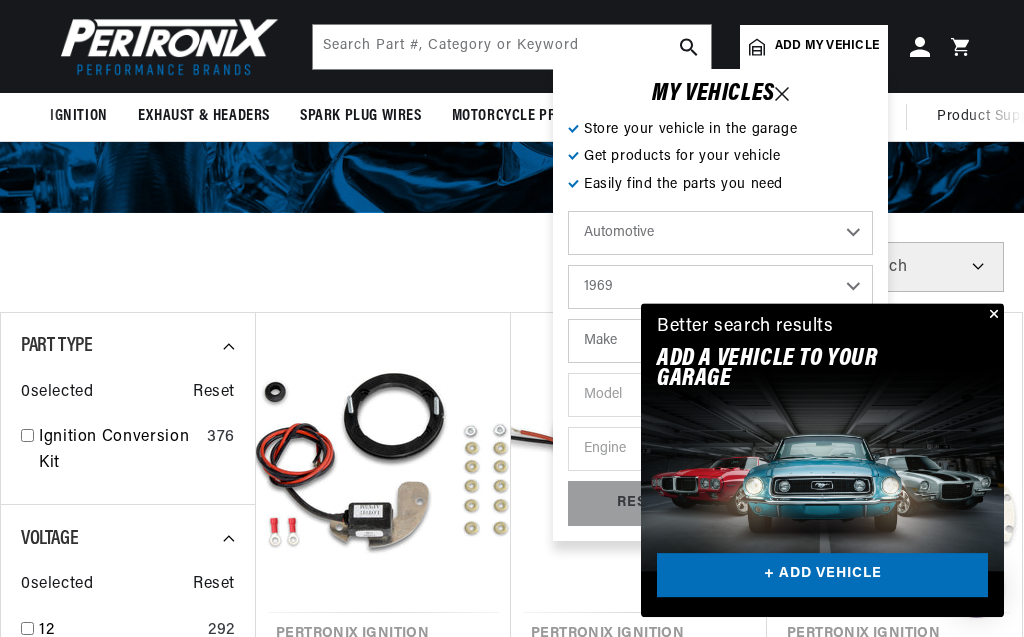 click on "Make
Alfa Romeo
American Motors
Aston Martin
Austin
Austin Healey
Avanti
BMW
Buick
Cadillac
Checker
Chevrolet
Chrysler
Citroen
Dodge
Ferrari
Fiat
Ford
Ford (Europe)
GMC
Honda
IHC Truck
International
Jaguar
Jeep
Lamborghini
Lancia
Lincoln
Lotus
Maserati
Mercedes-Benz
Mercury
MG
Morris" at bounding box center [720, 341] 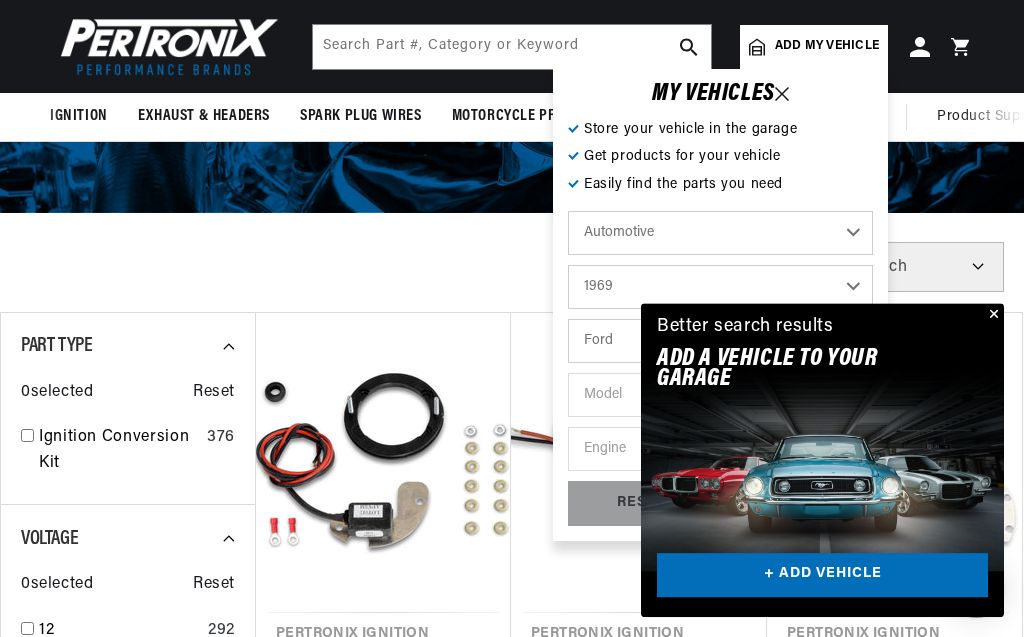 click on "Ford" at bounding box center [0, 0] 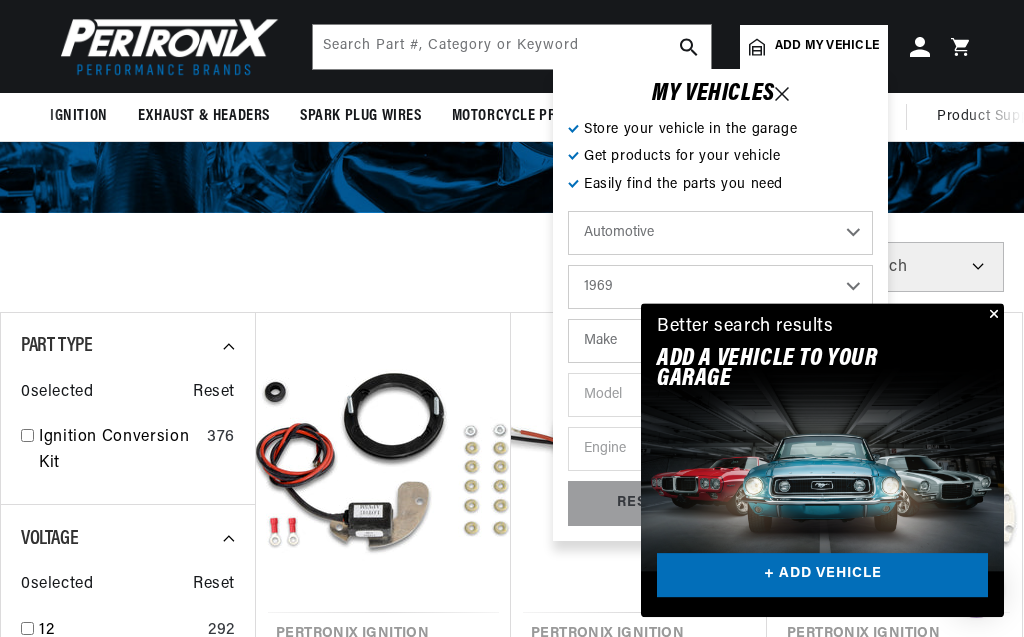 select on "Ford" 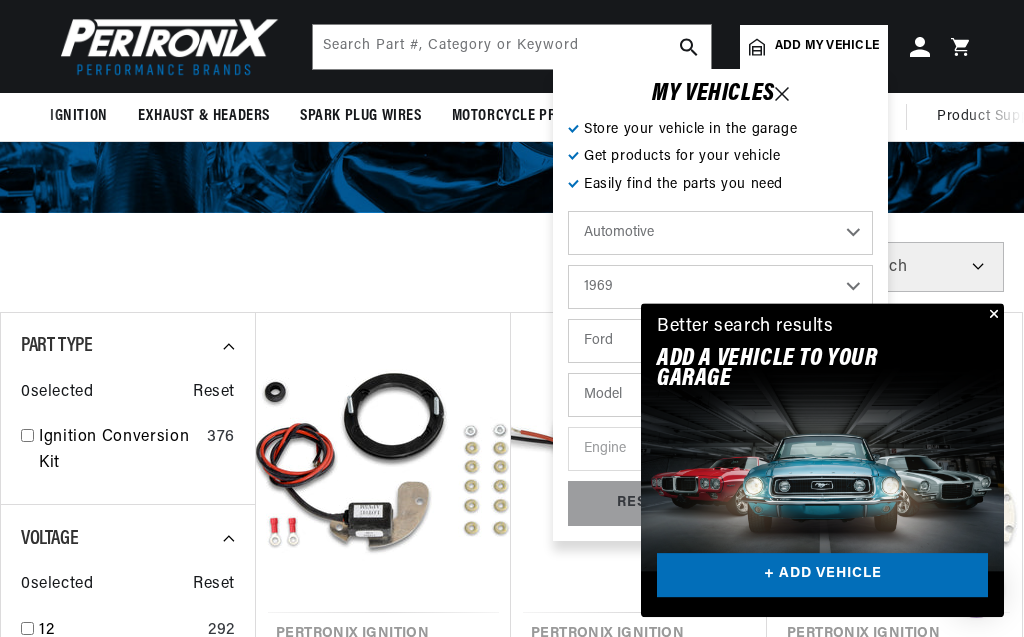 click on "Model
Bronco
Country Sedan
Country Squire
Custom
Custom 500
E-100 Econoline
E-200 Econoline
E-300 Econoline
F-100
F-250
F-350
Fairlane
Falcon
Galaxie 500
GT40
LTD
Mustang
P-350
Ranch Wagon
Ranchero
Thunderbird
Torino" at bounding box center [720, 395] 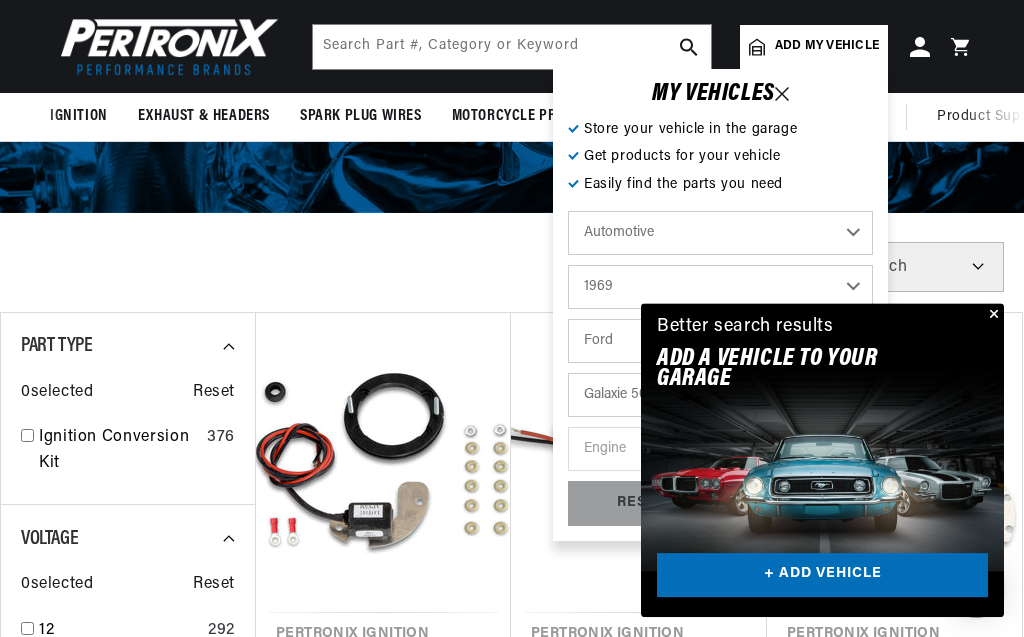 click on "Galaxie 500" at bounding box center (0, 0) 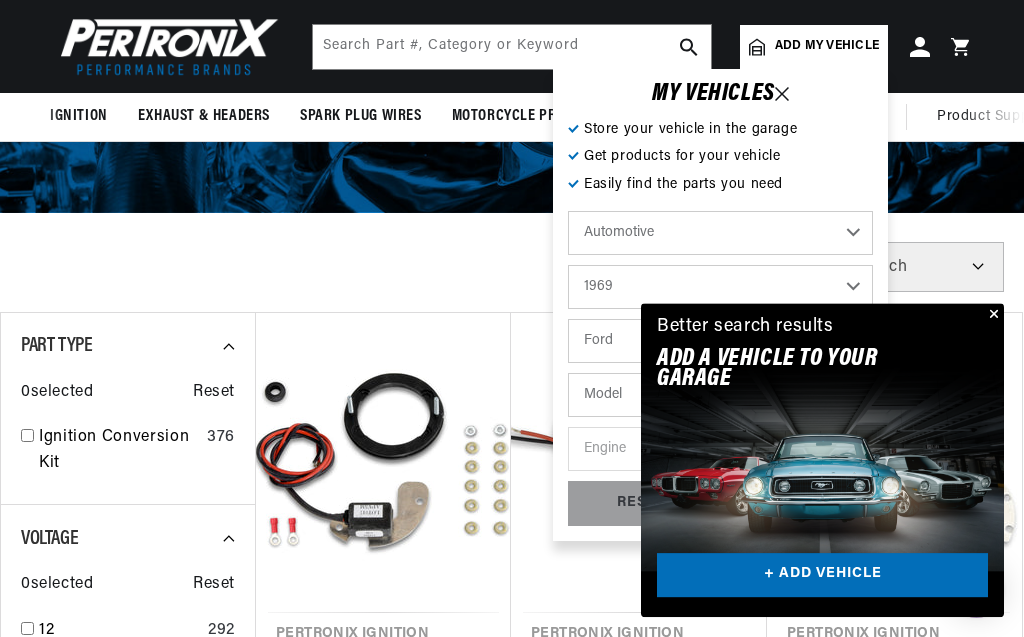 select on "Galaxie-500" 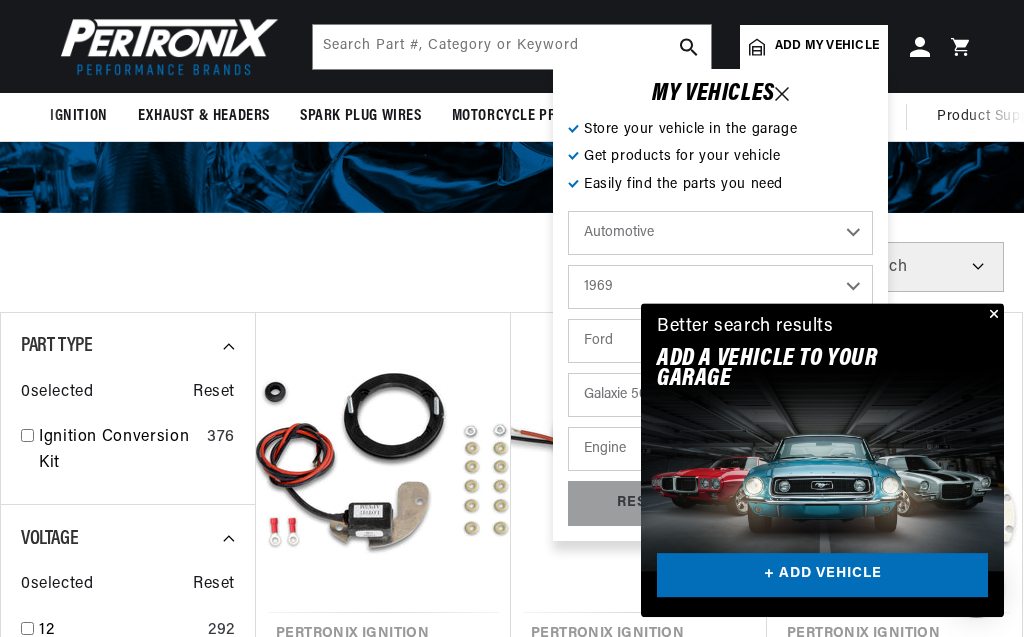 click on "Engine
6.6L
7.5L
240cid / 3.9L
302cid / 5.0L
351cid / 5.8L
390cid / 6.4L
427cid / 7.0L
428cid / 7.0L
429cid / 7.0L" at bounding box center [720, 449] 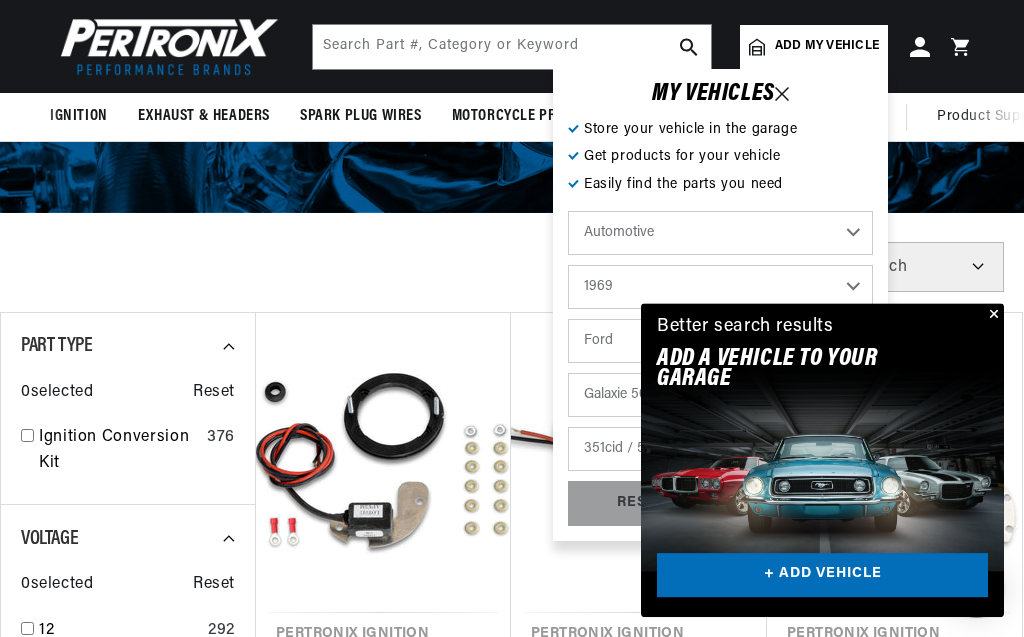 click on "351cid / 5.8L" at bounding box center (0, 0) 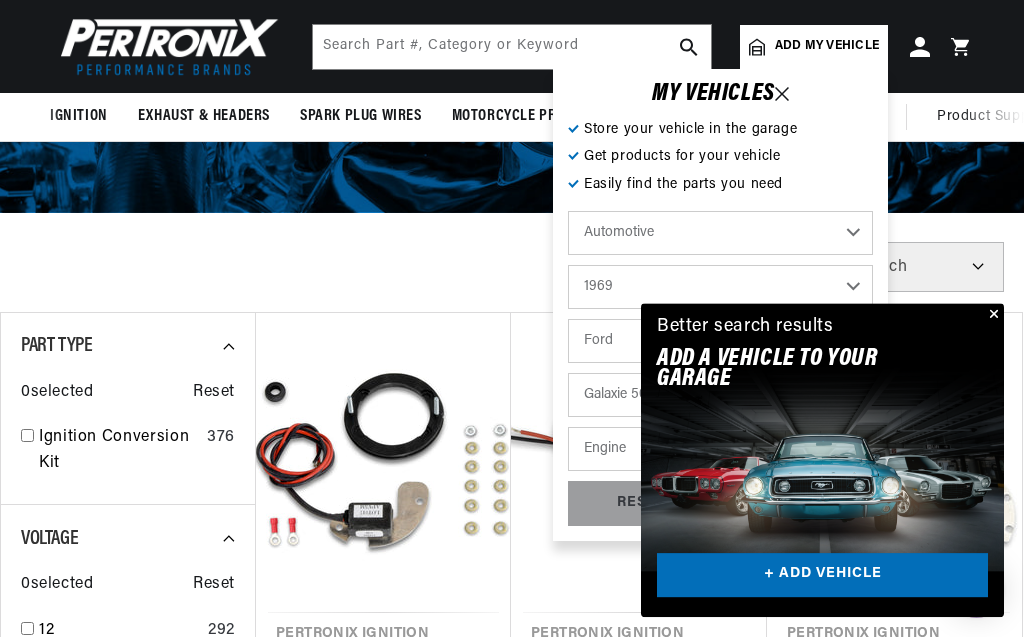 select on "351cid-5.8L" 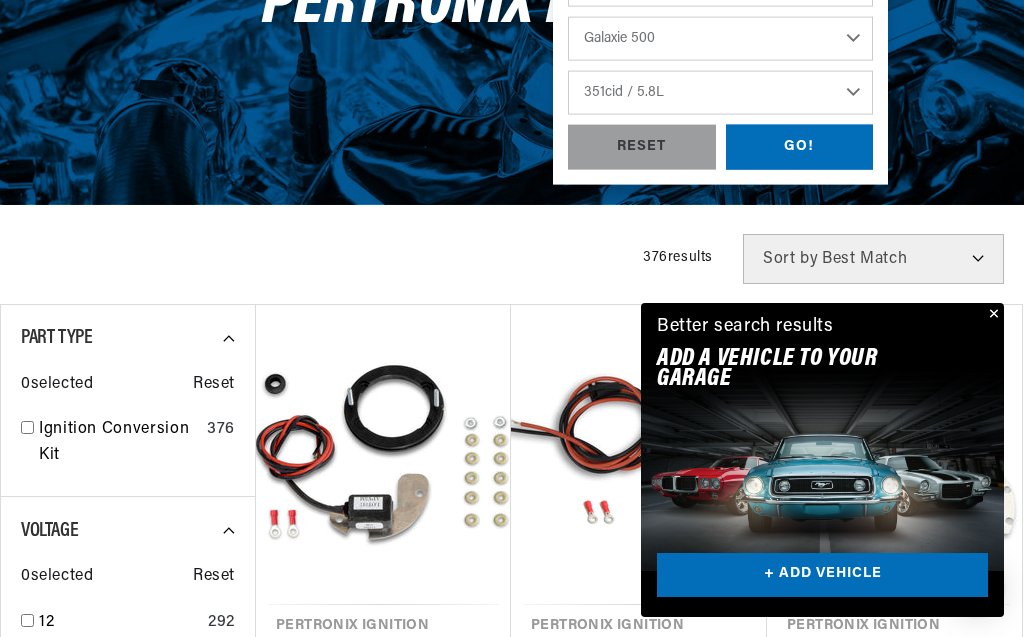 scroll, scrollTop: 317, scrollLeft: 0, axis: vertical 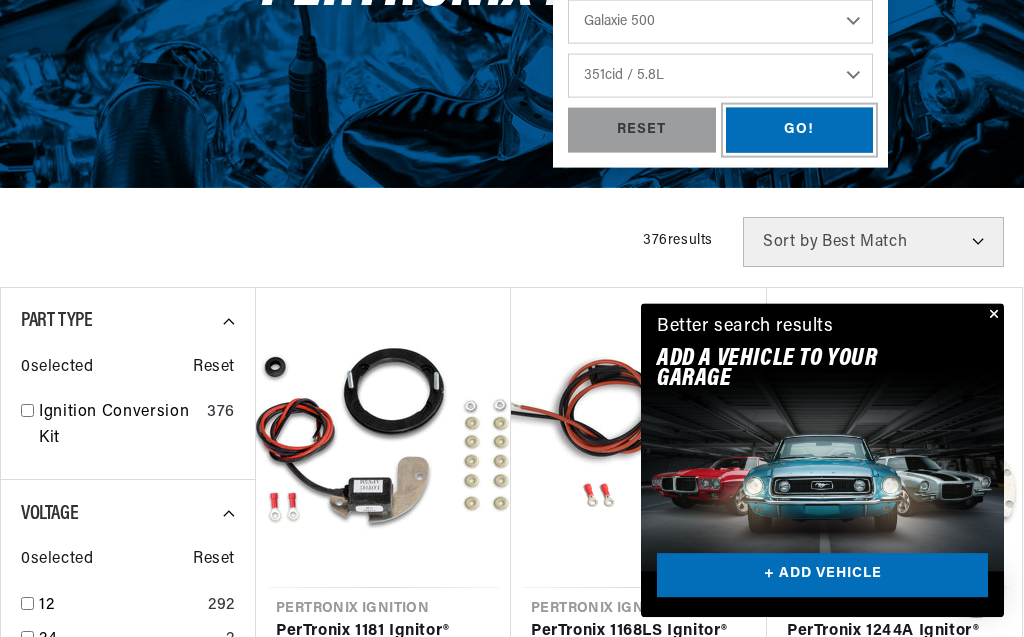 click on "GO!" at bounding box center (800, 130) 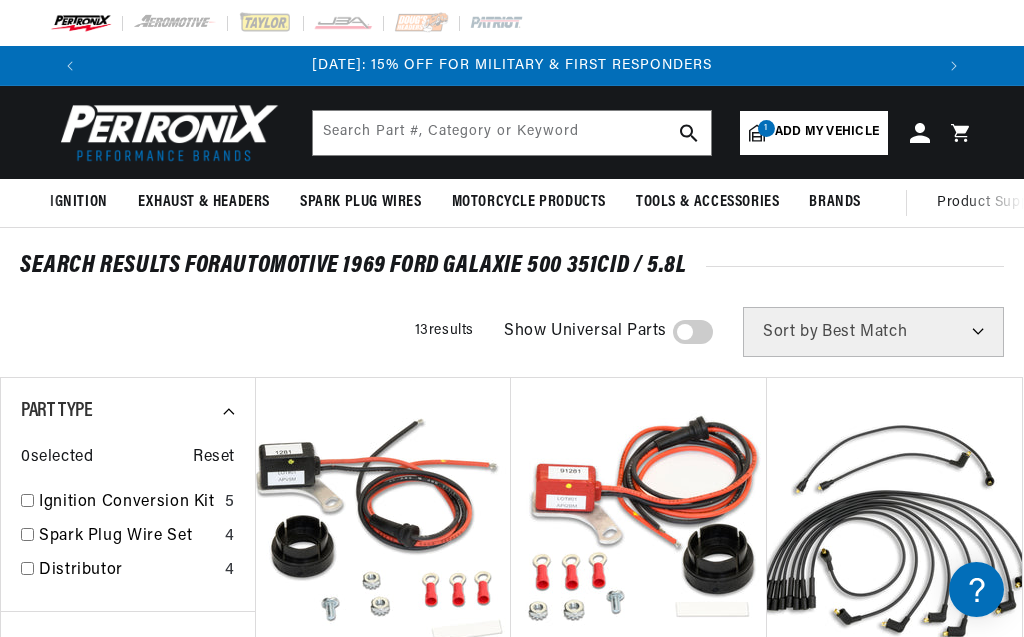scroll, scrollTop: 0, scrollLeft: 0, axis: both 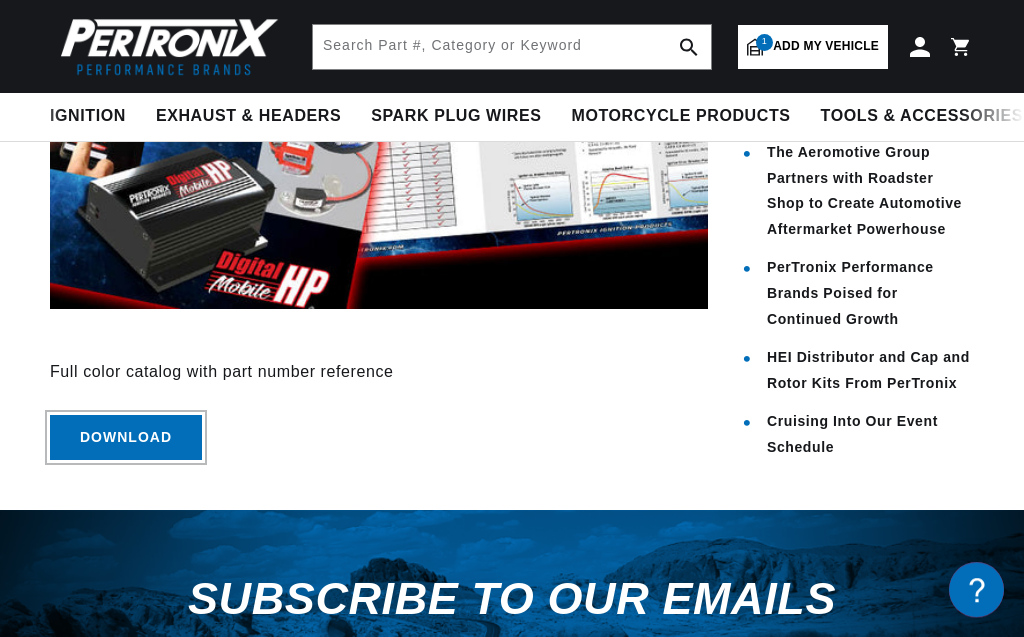 click on "Download" at bounding box center [126, 437] 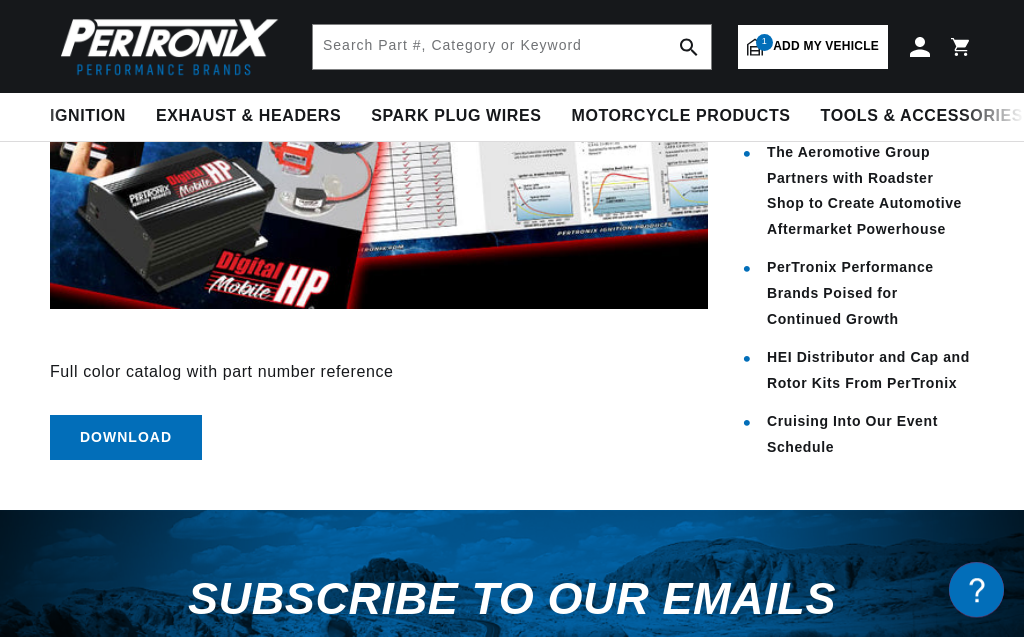 scroll, scrollTop: 0, scrollLeft: 0, axis: both 